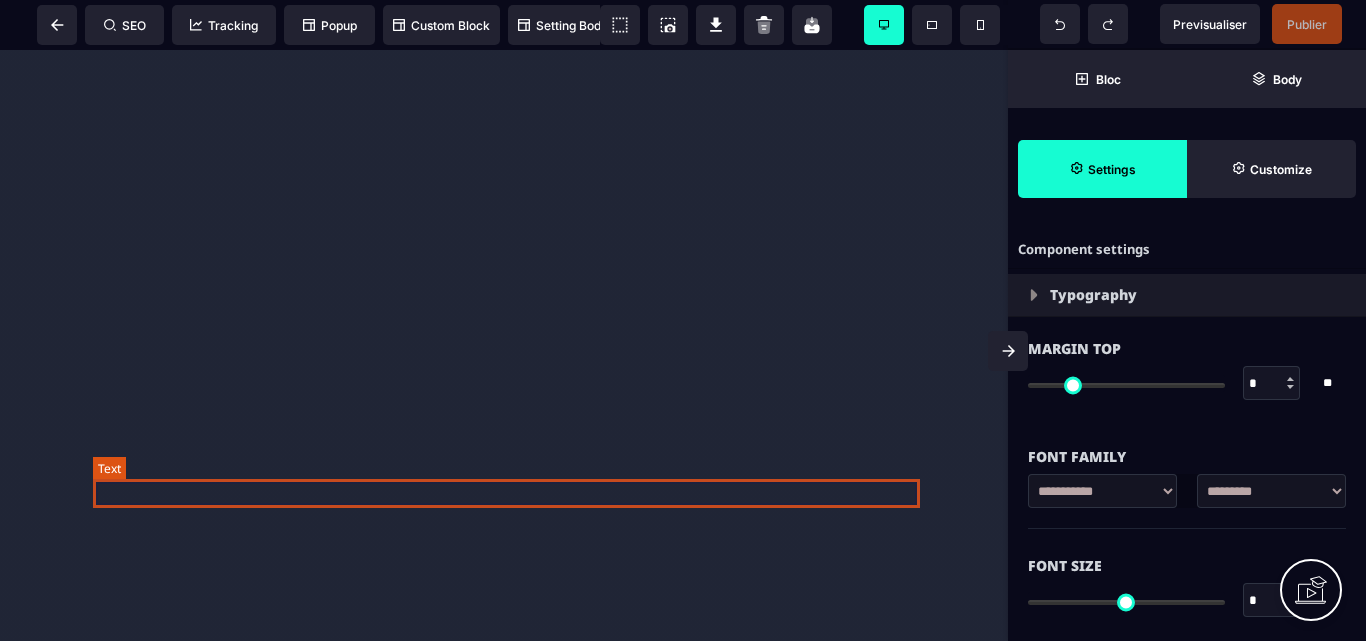 select on "***" 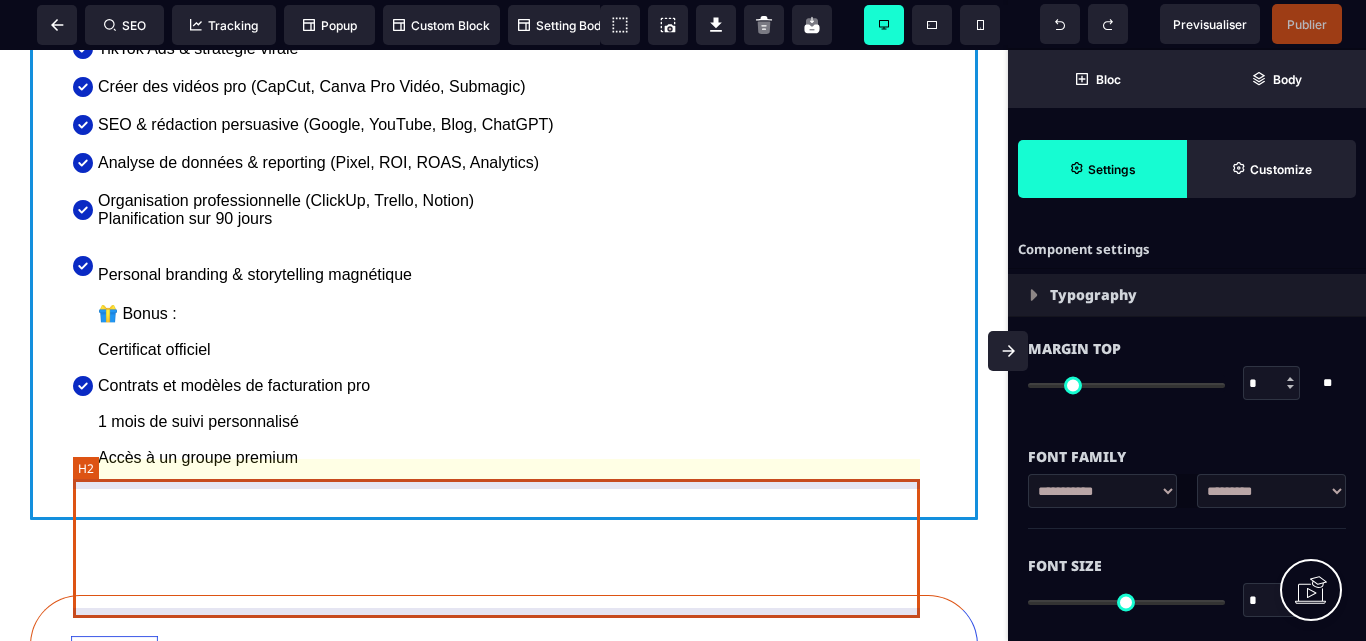 scroll, scrollTop: 0, scrollLeft: 0, axis: both 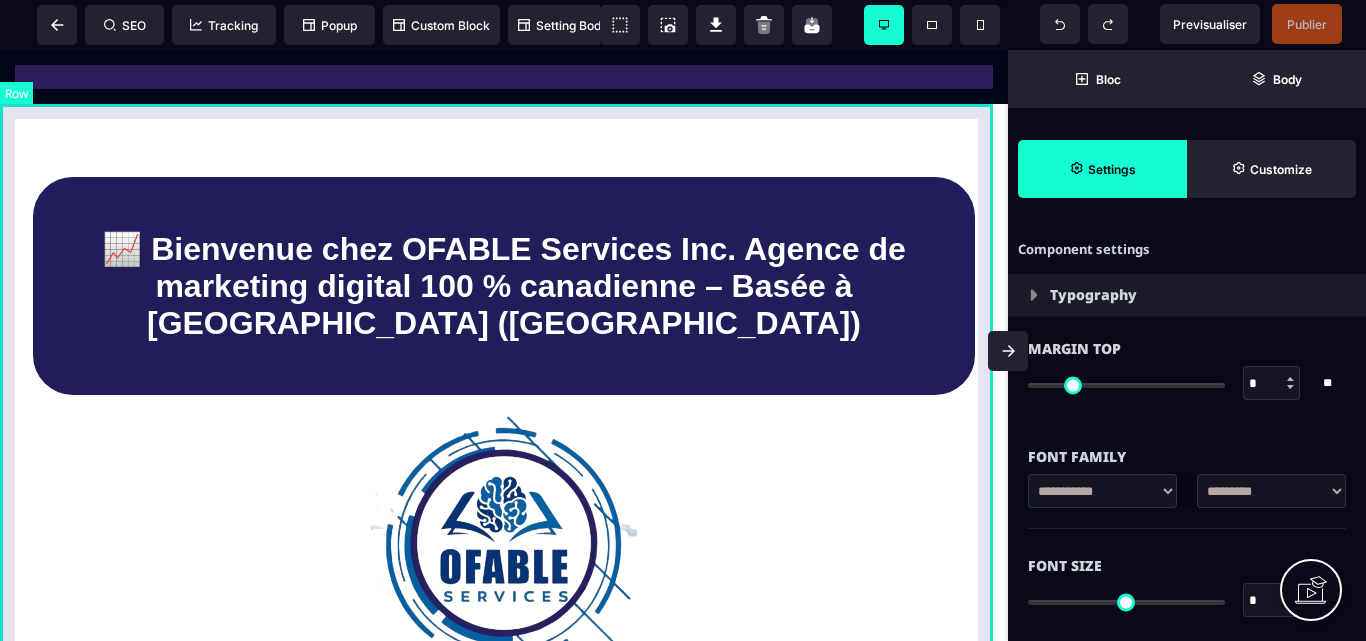 click on "📈 Bienvenue chez OFABLE Services Inc. Agence de marketing digital 100 % canadienne – Basée à [GEOGRAPHIC_DATA] ([GEOGRAPHIC_DATA])" at bounding box center (504, 421) 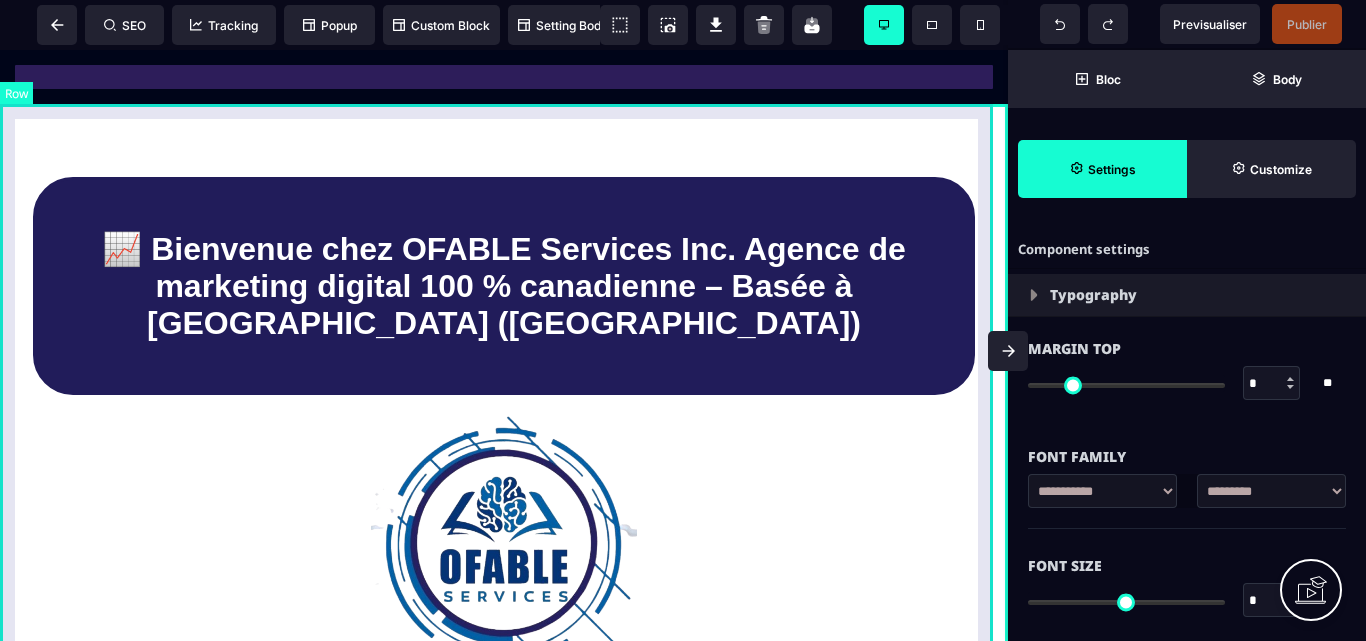 select on "*" 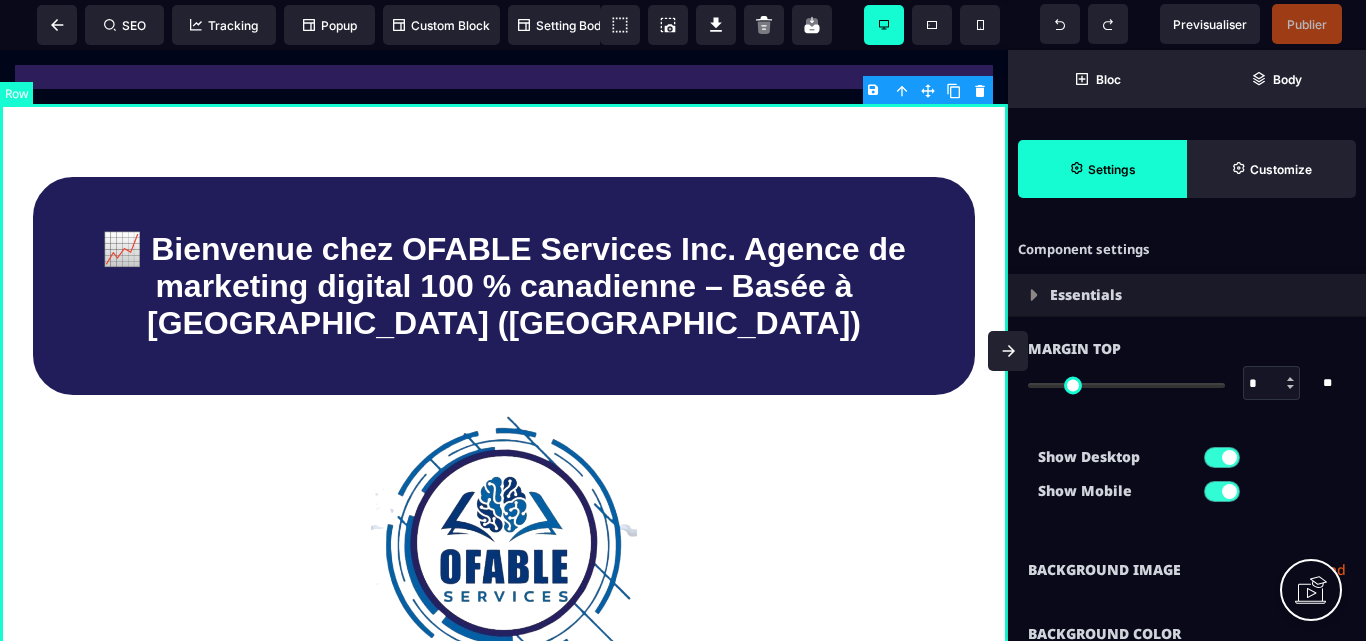 type on "*" 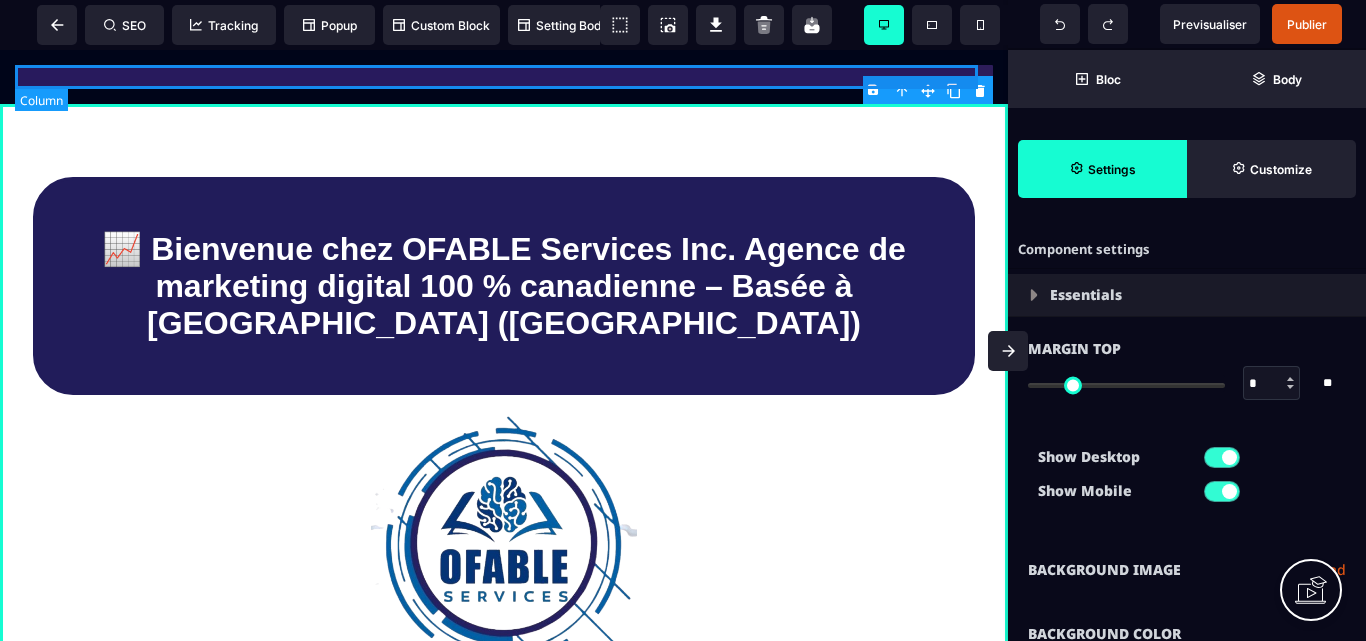 click at bounding box center (504, 77) 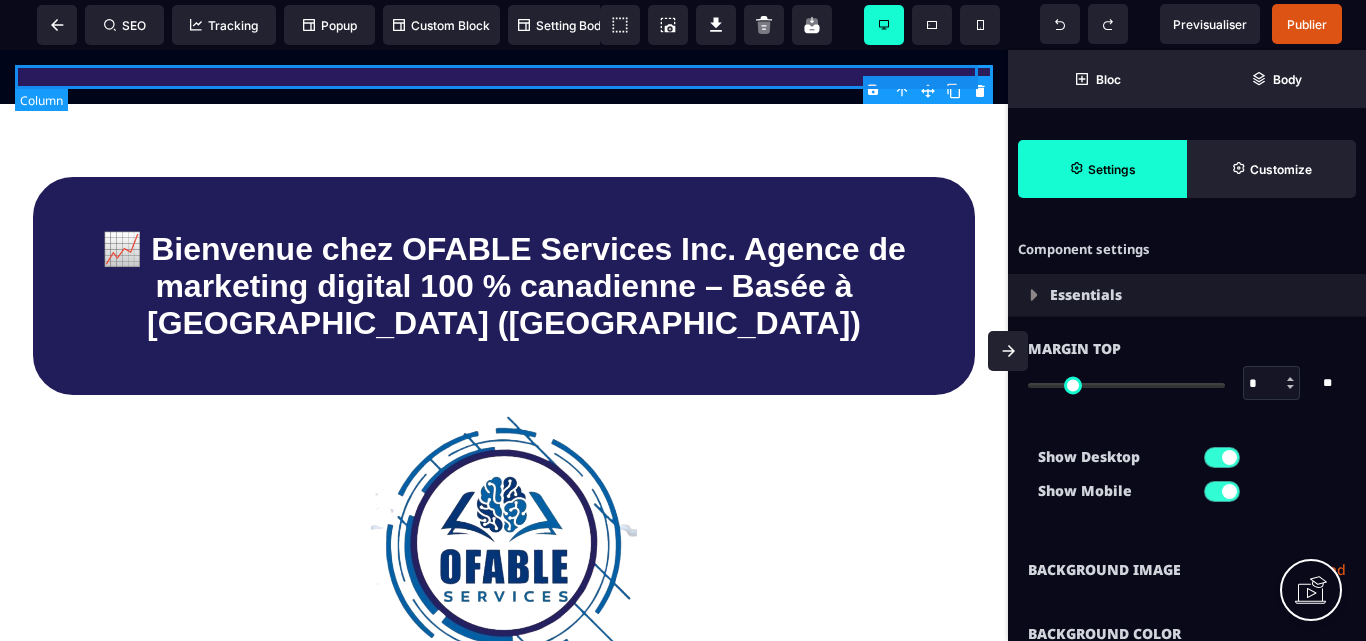 select on "**" 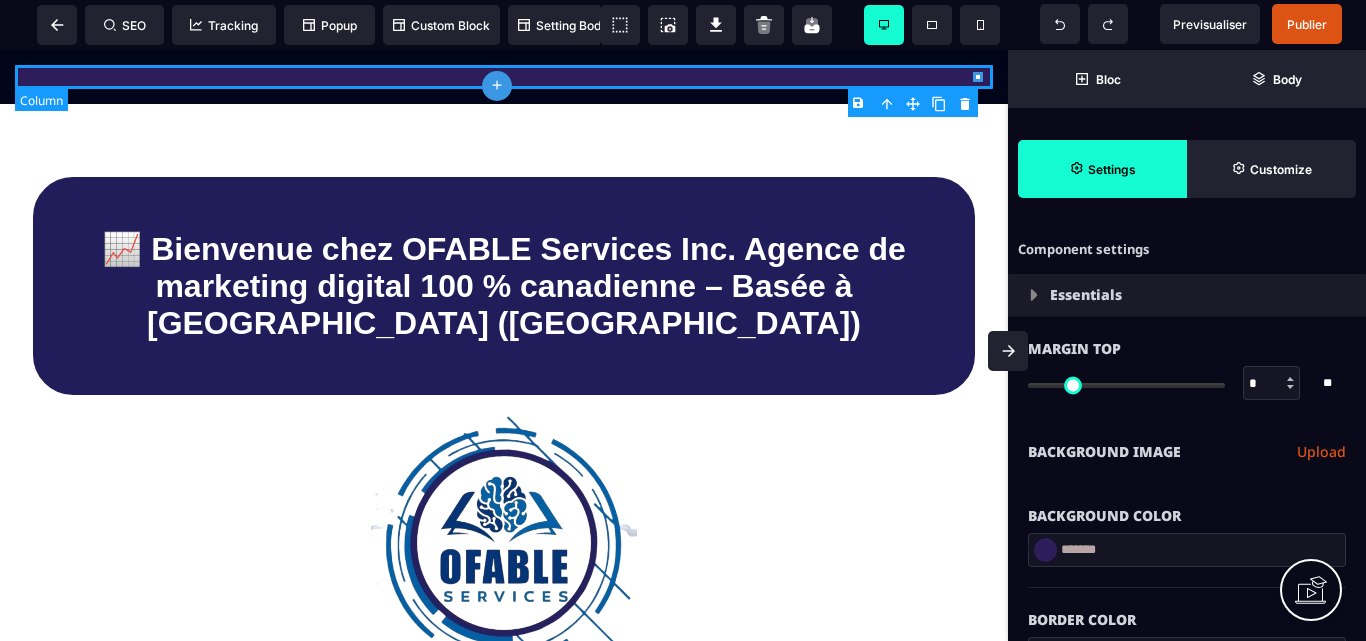 type on "*" 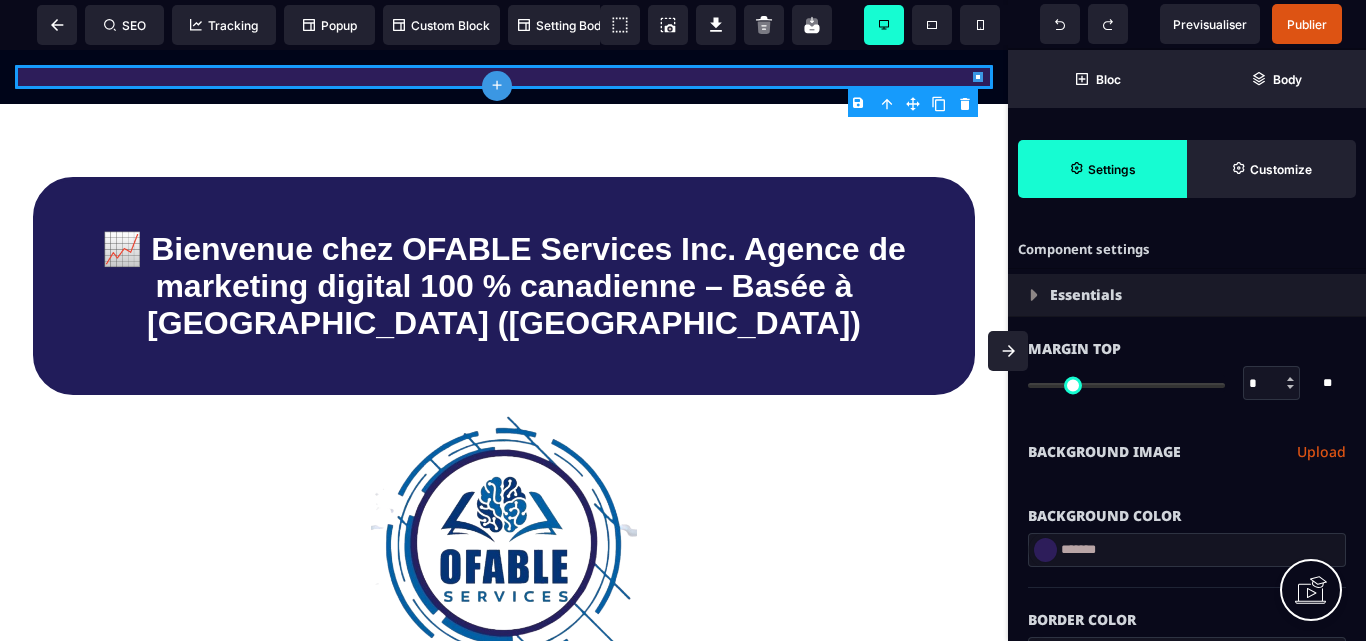 click 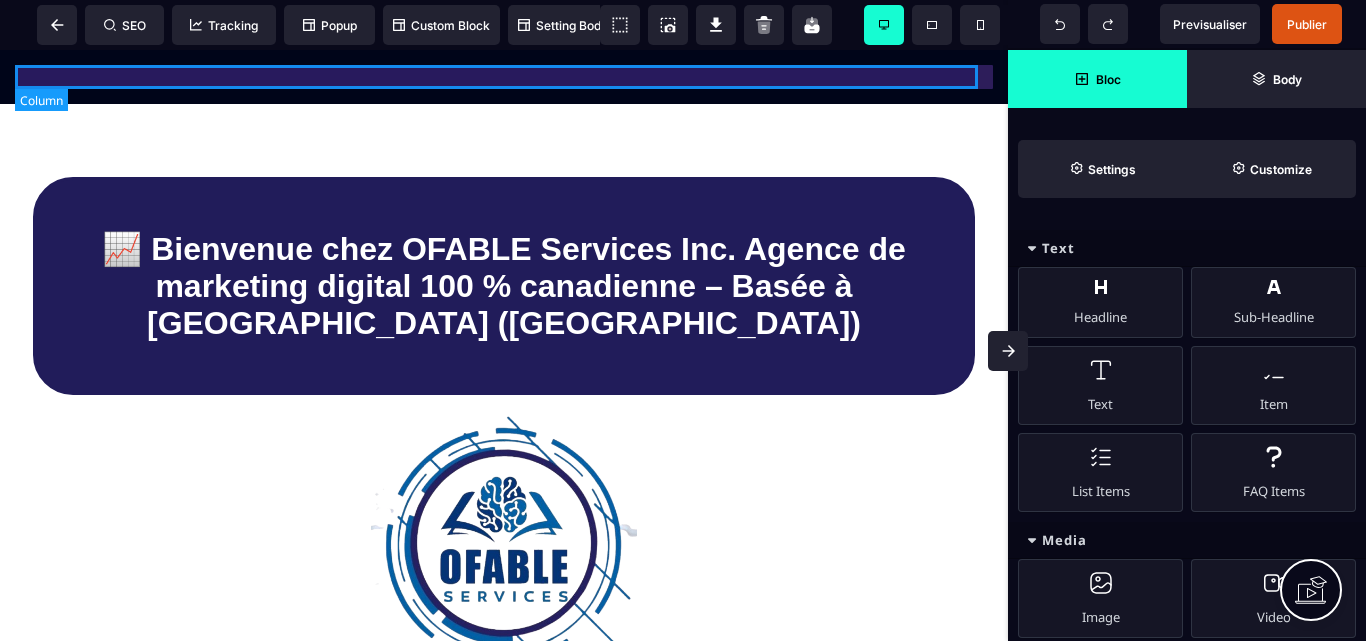 click at bounding box center (504, 77) 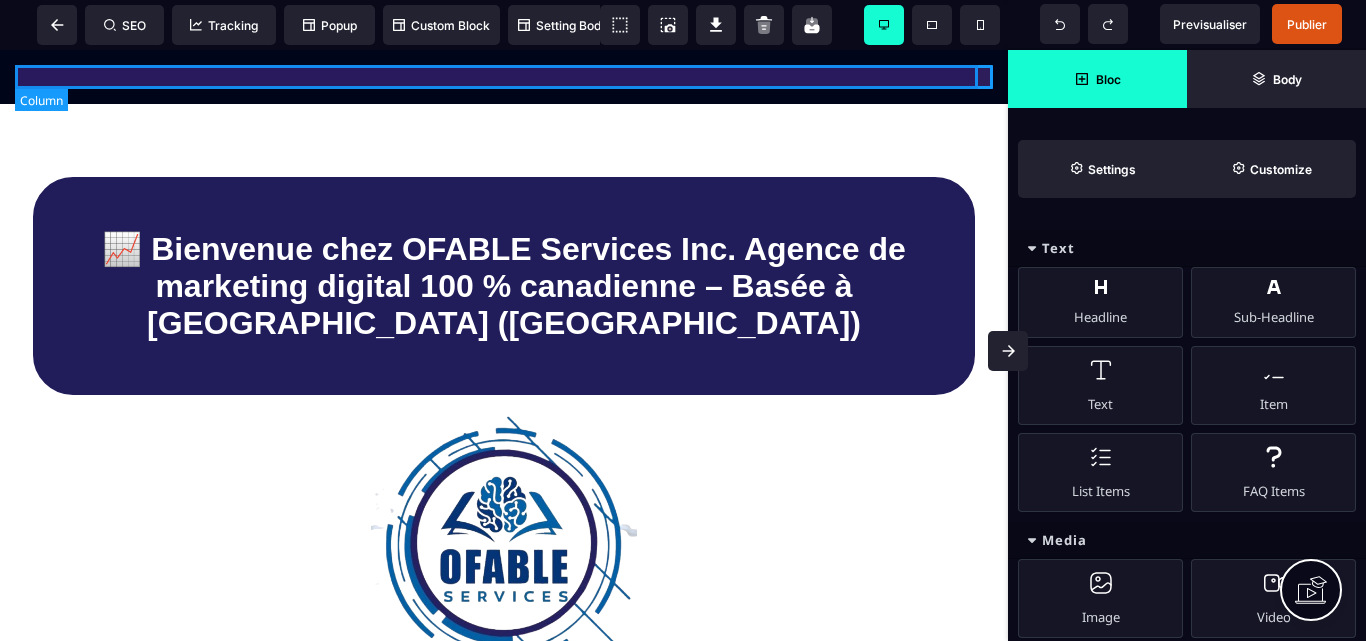 select on "**" 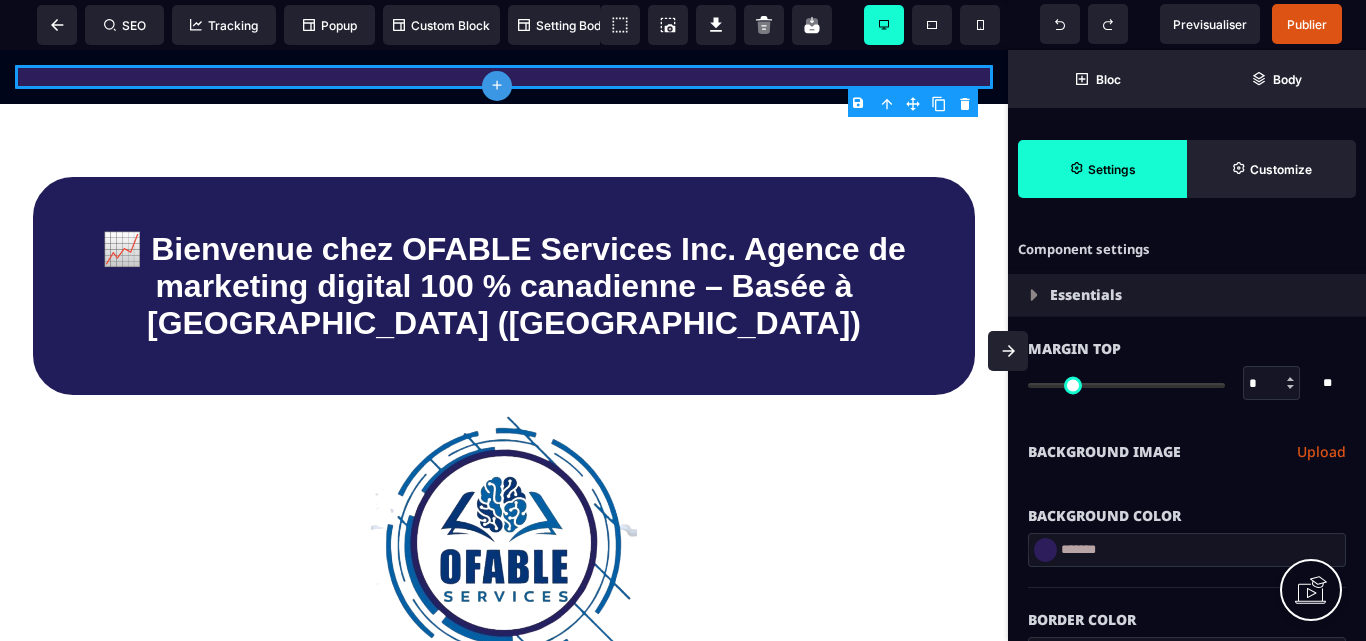 click on "plus" at bounding box center [497, 86] 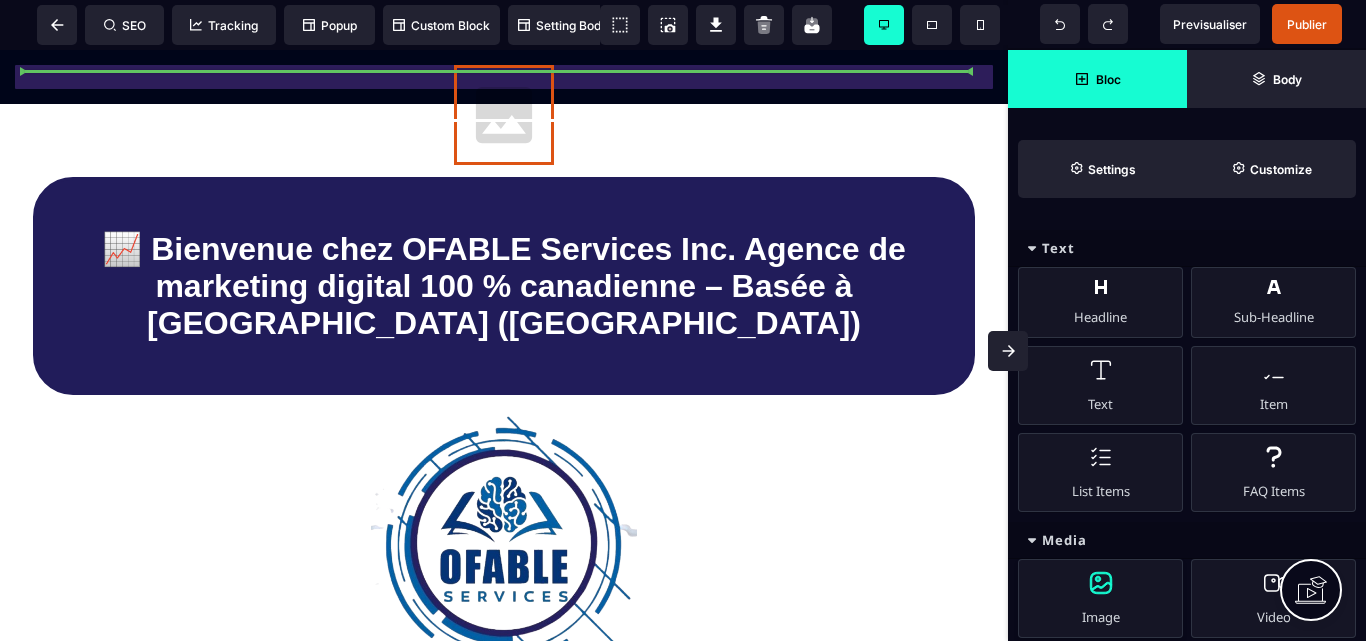 select 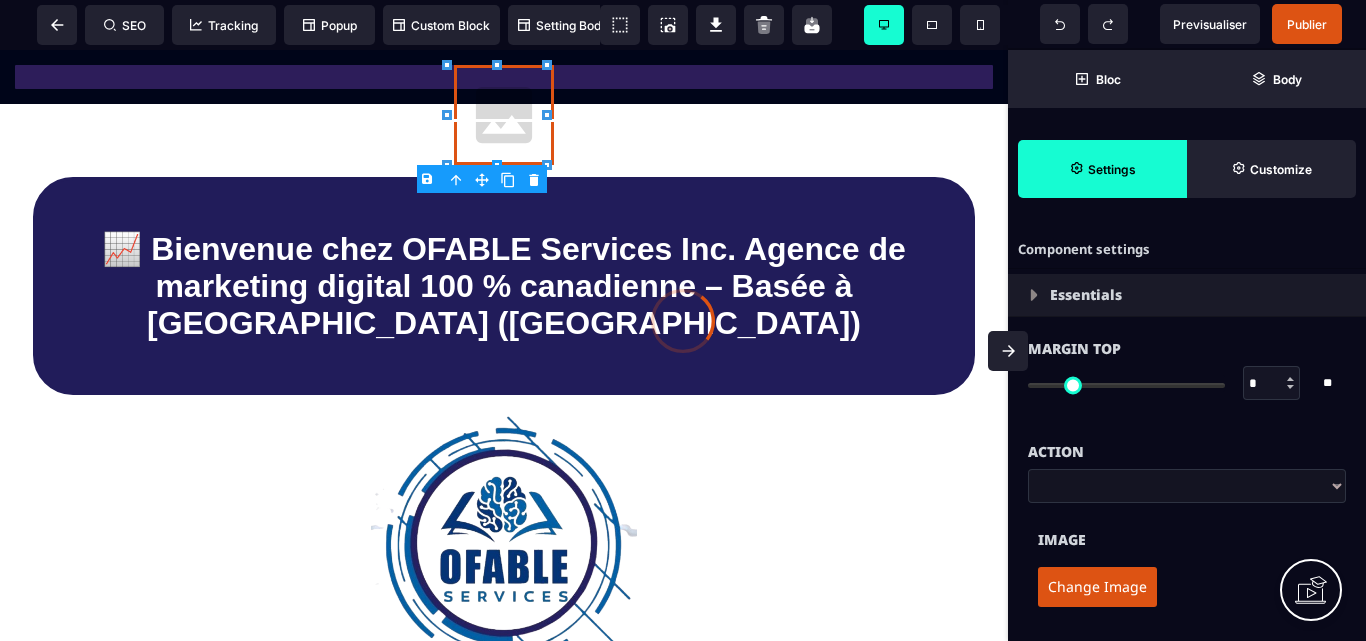 type on "*" 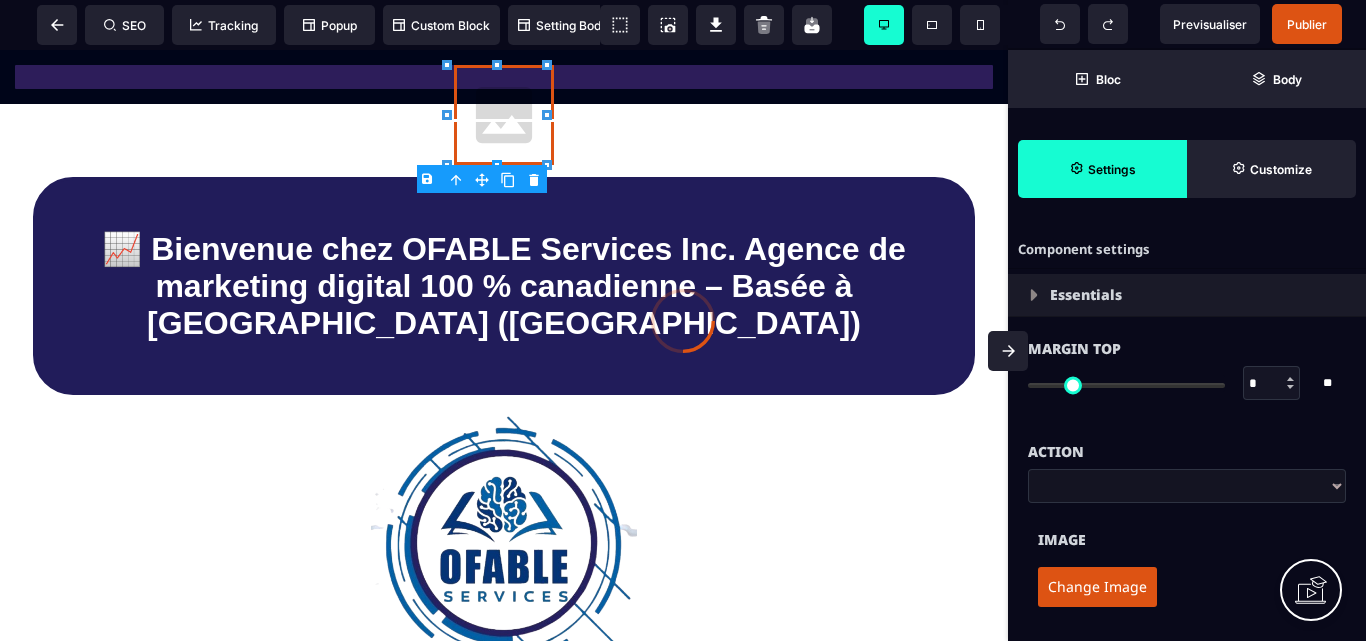 type on "****" 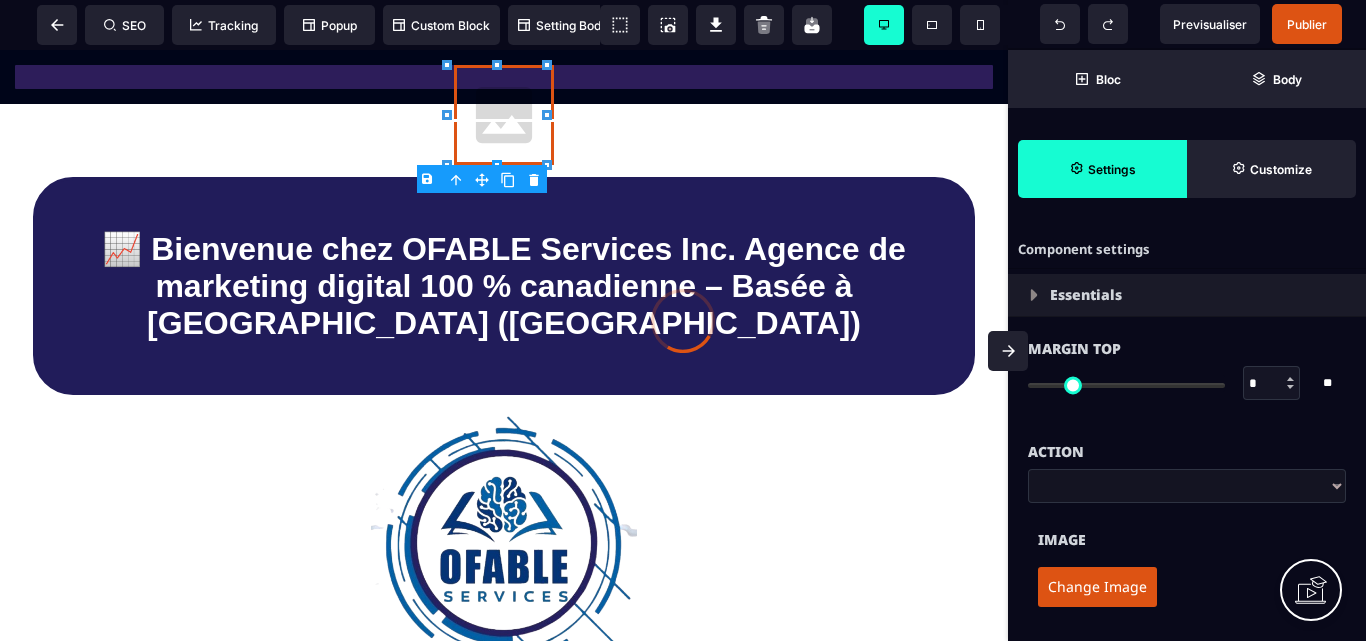 type on "***" 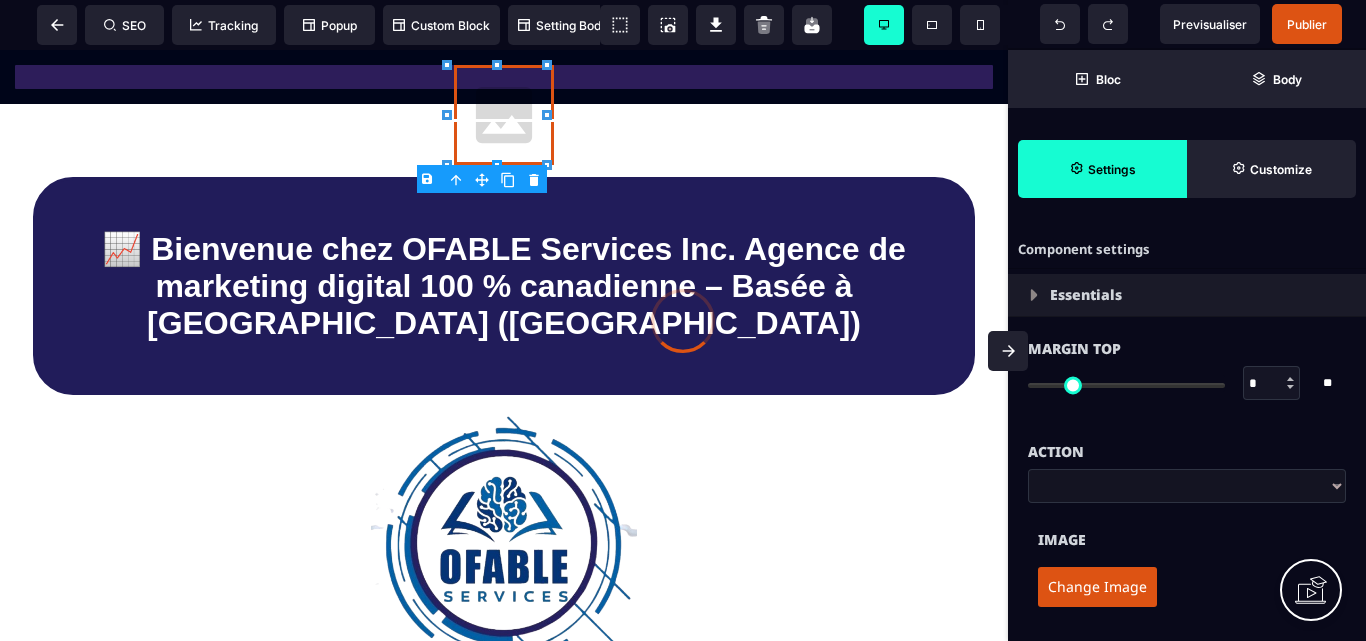 type on "***" 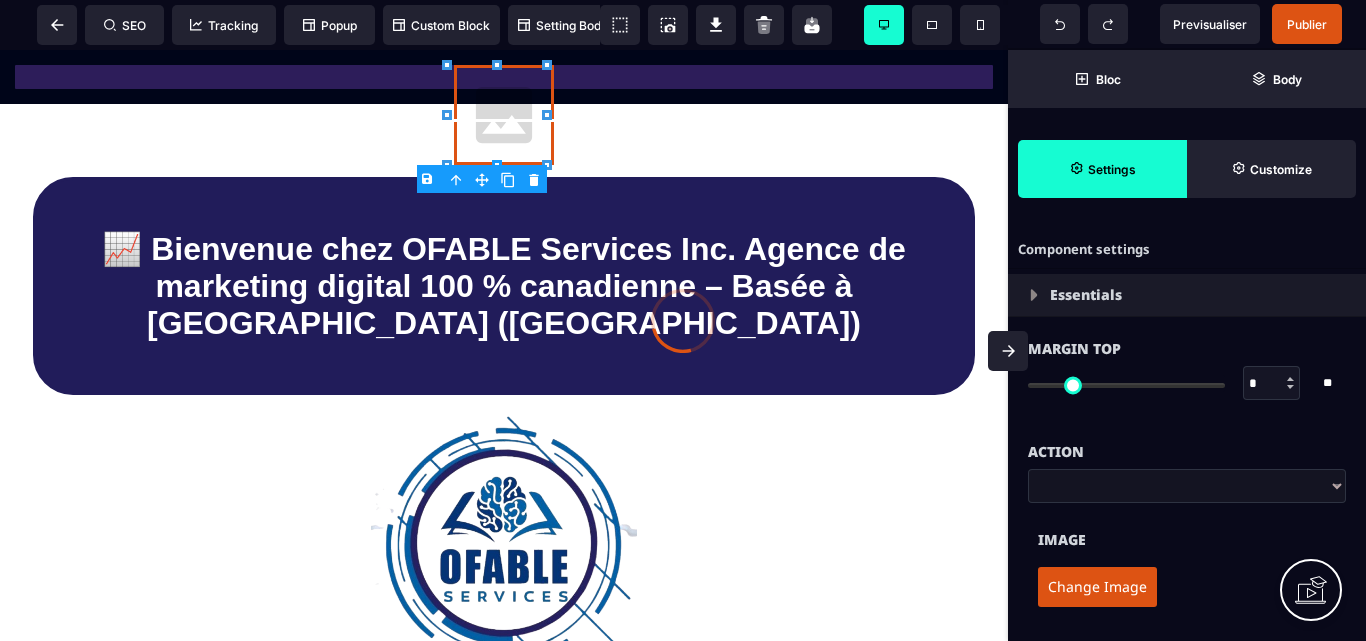 type on "*" 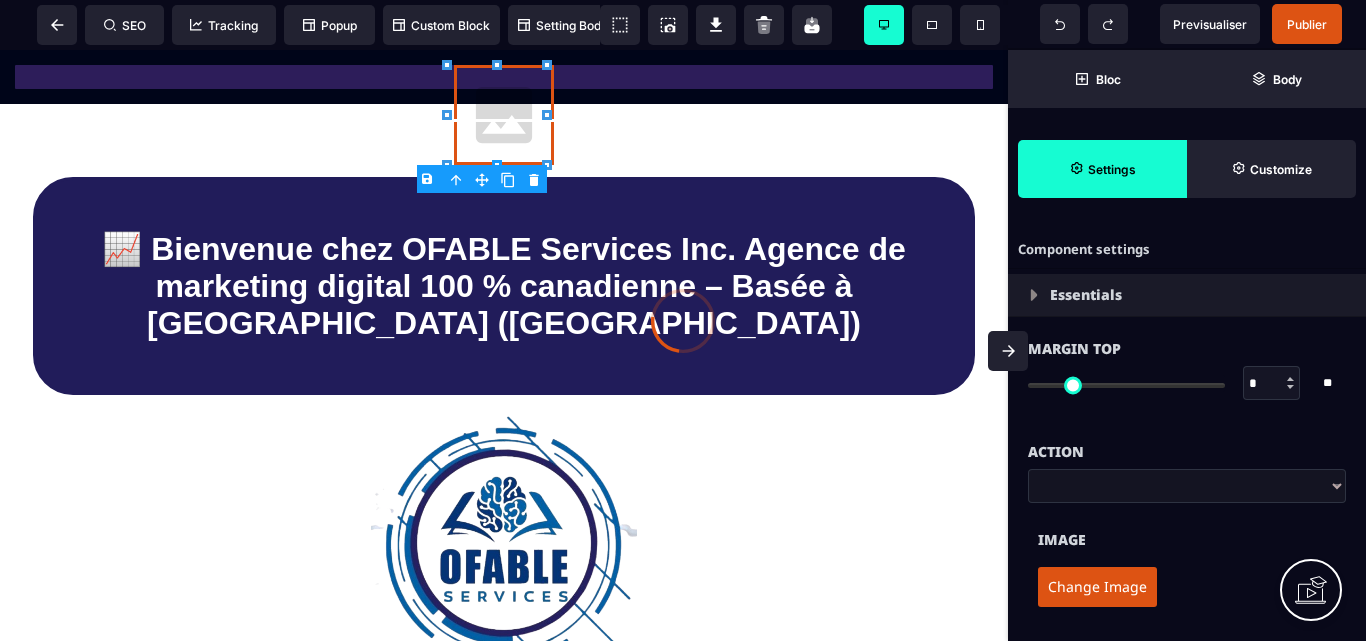 type on "*" 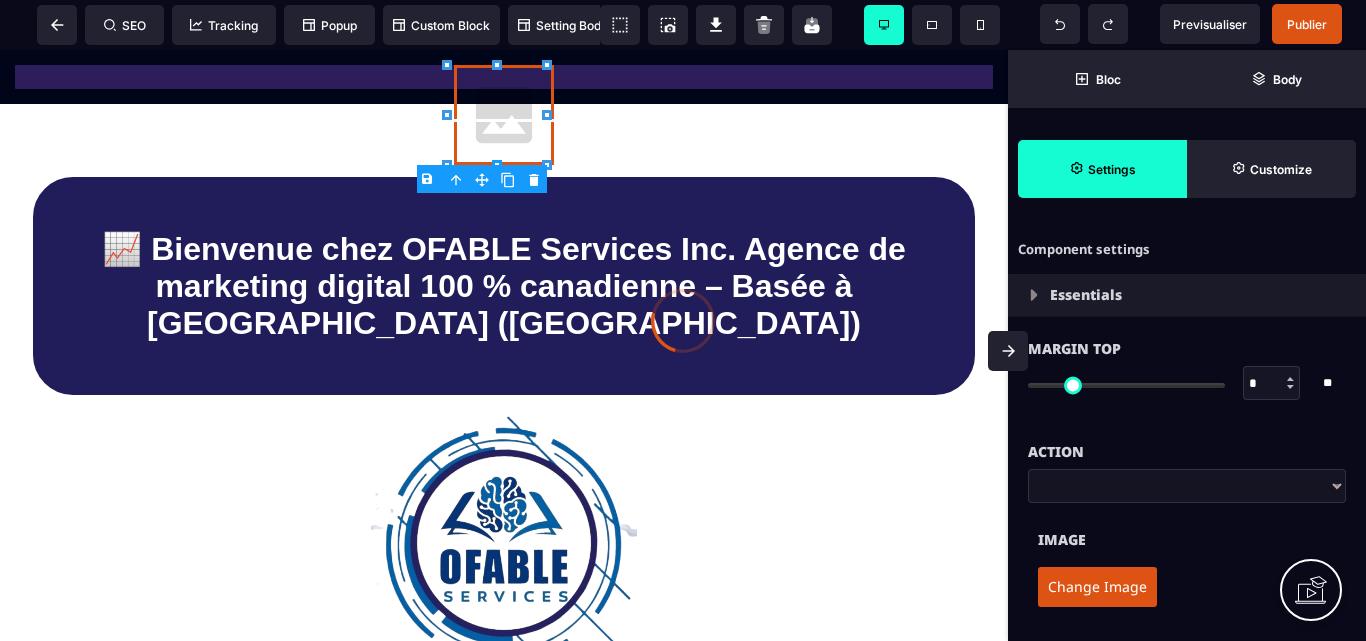 type on "*" 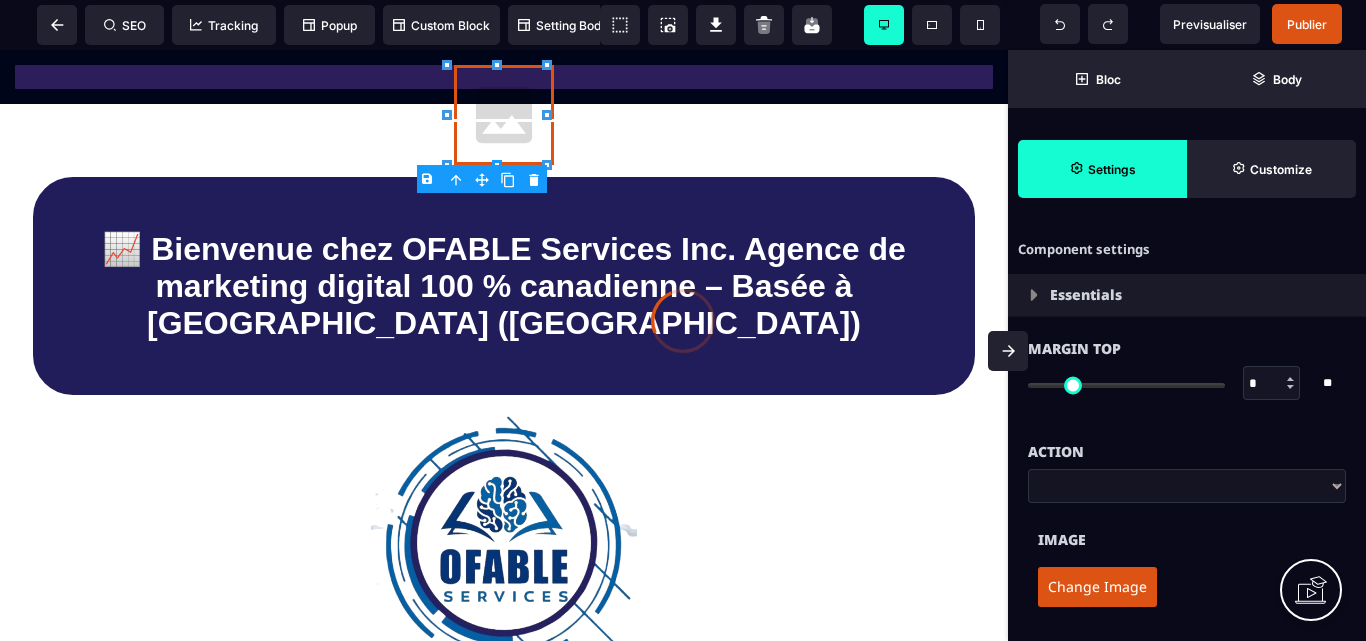 type on "*" 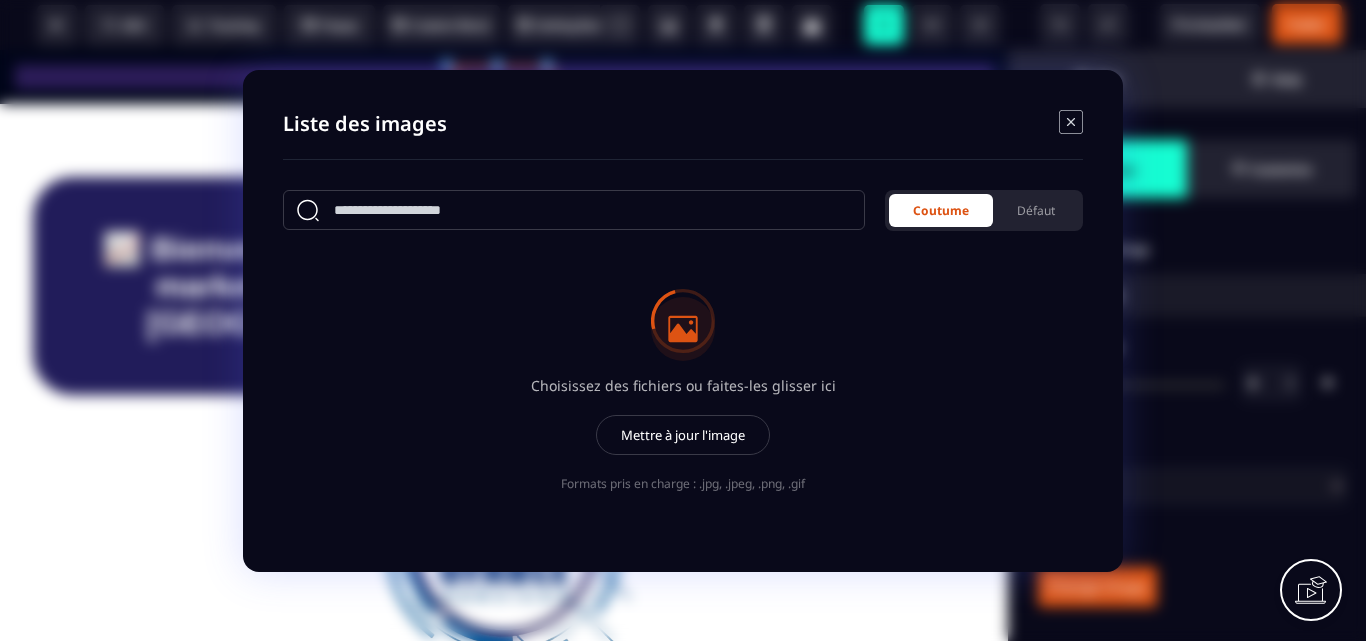 select on "**" 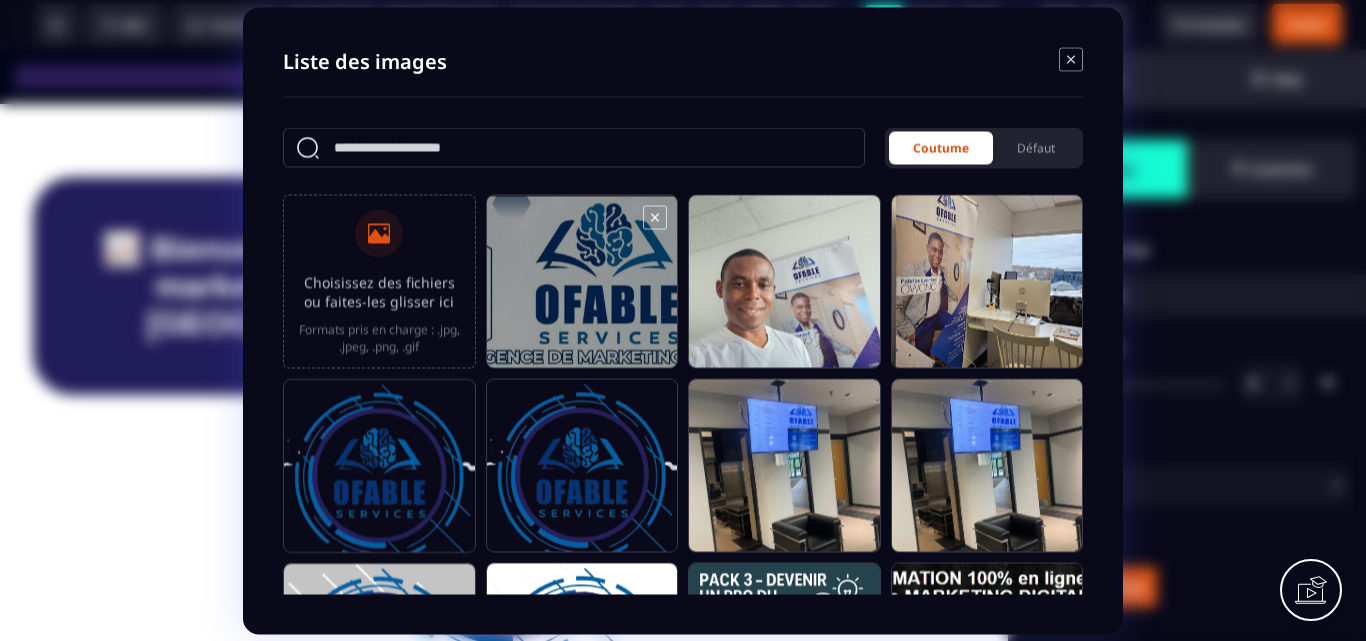 click at bounding box center [582, 290] 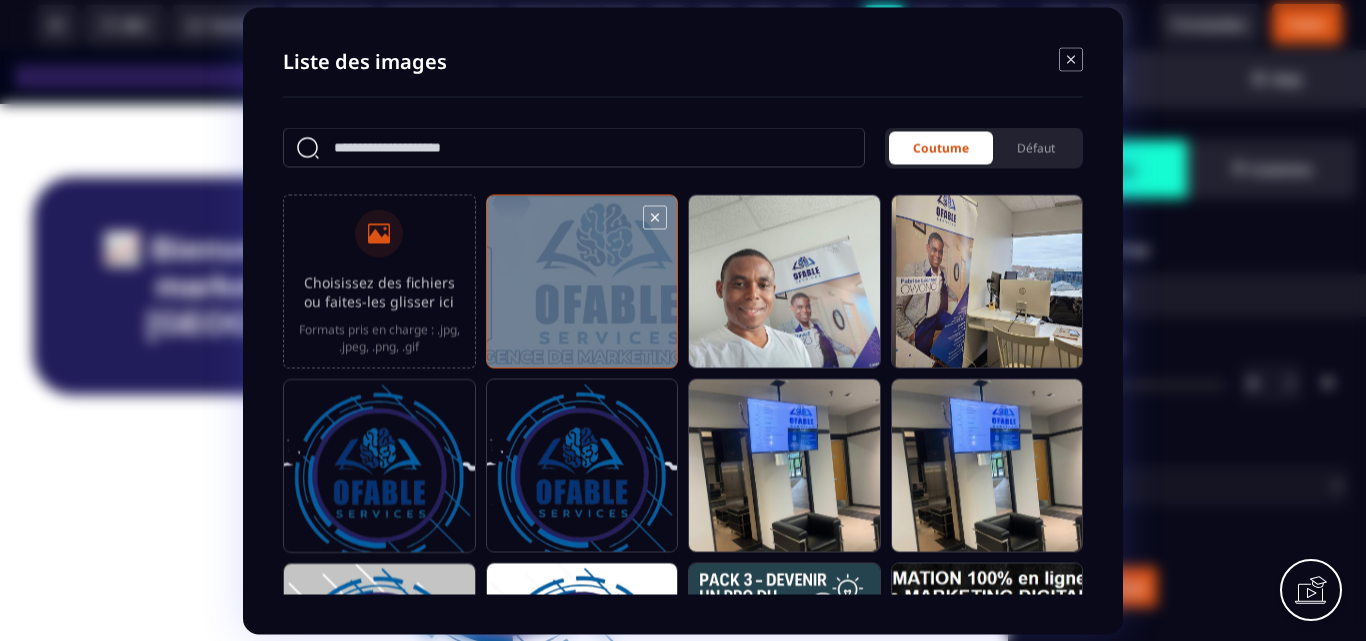 click at bounding box center (582, 290) 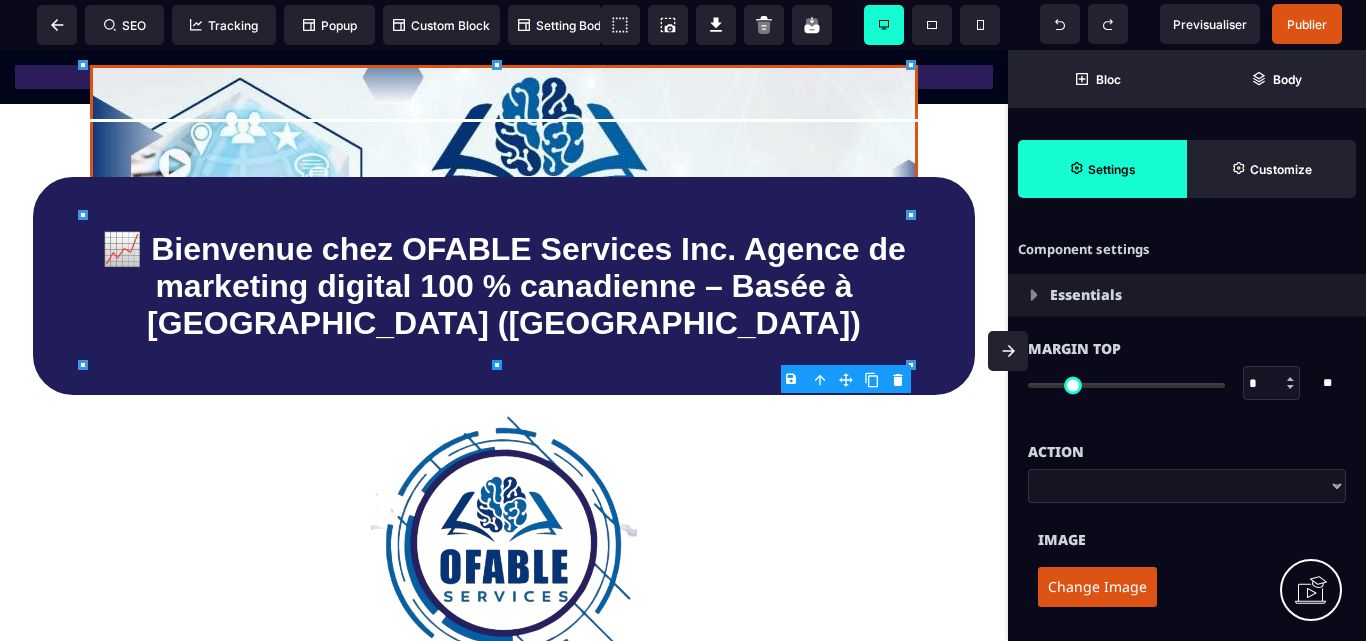 type on "***" 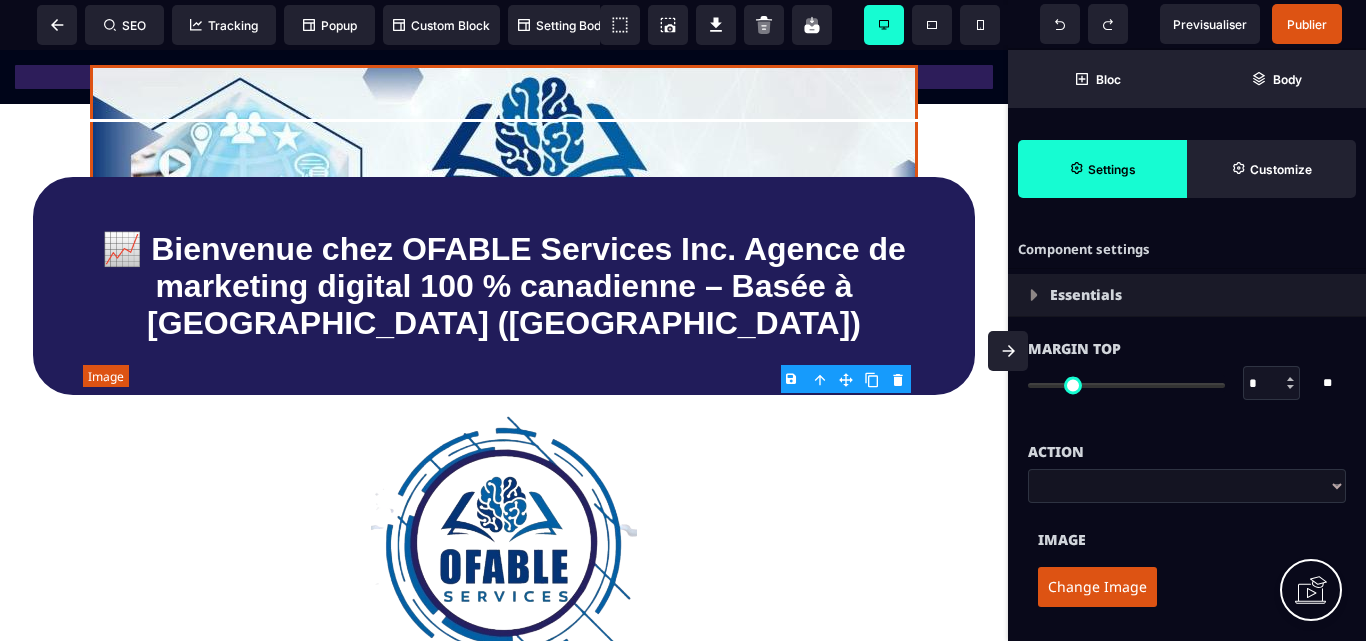 click at bounding box center [504, 215] 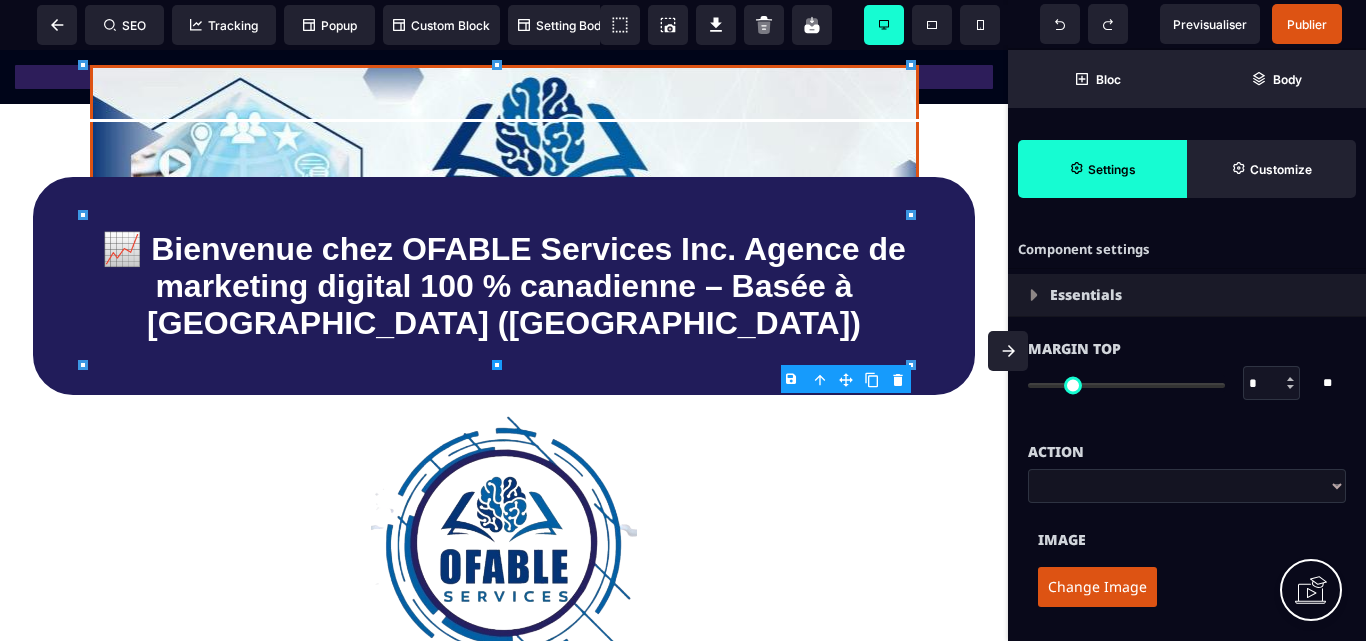 type on "***" 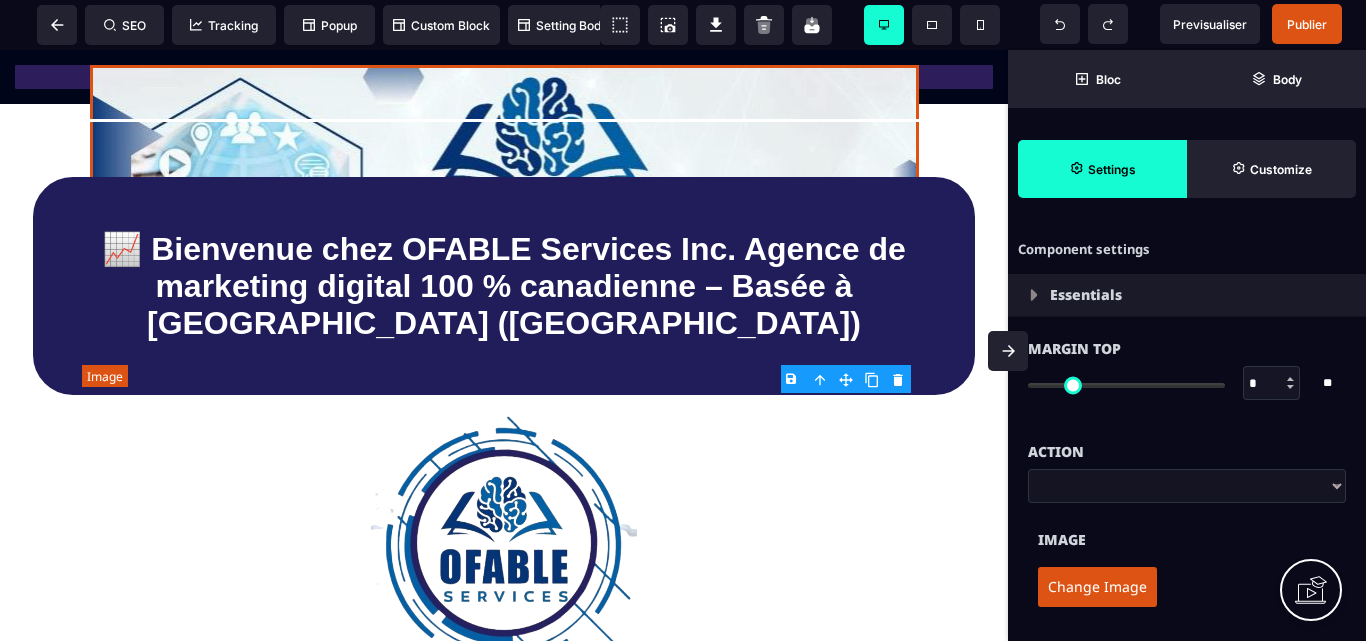 click at bounding box center [504, 215] 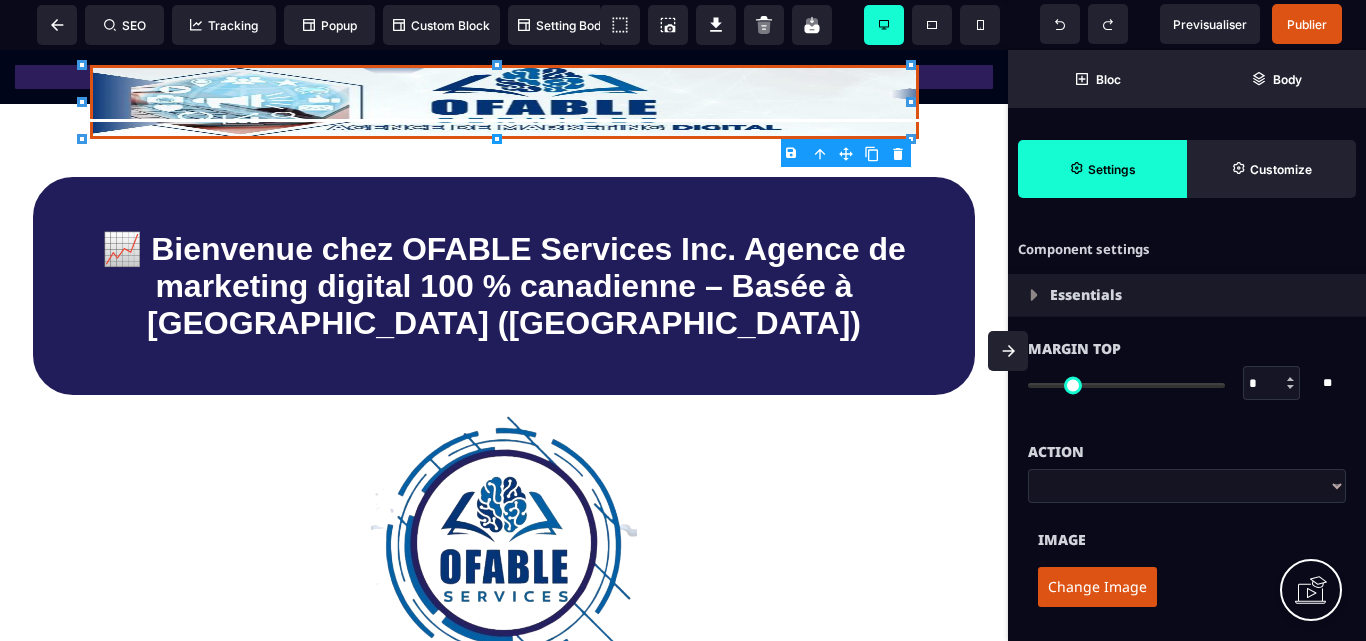click on "B I U S
A *******
Image" at bounding box center [504, 345] 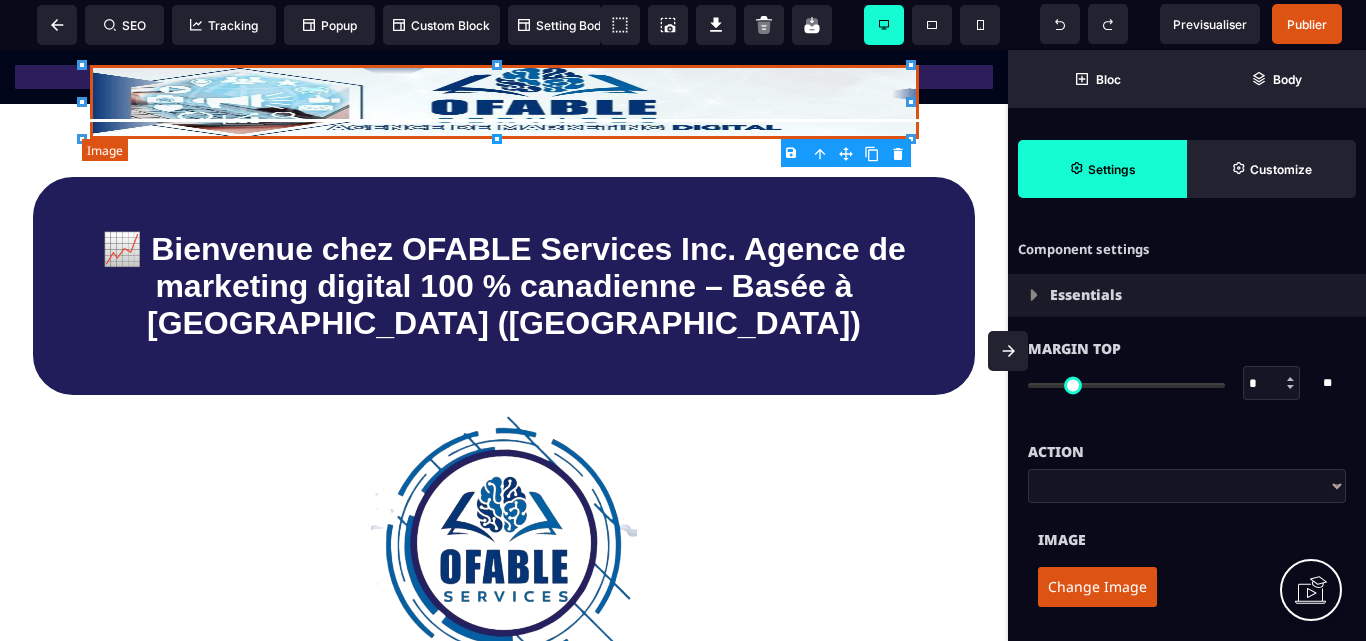 type 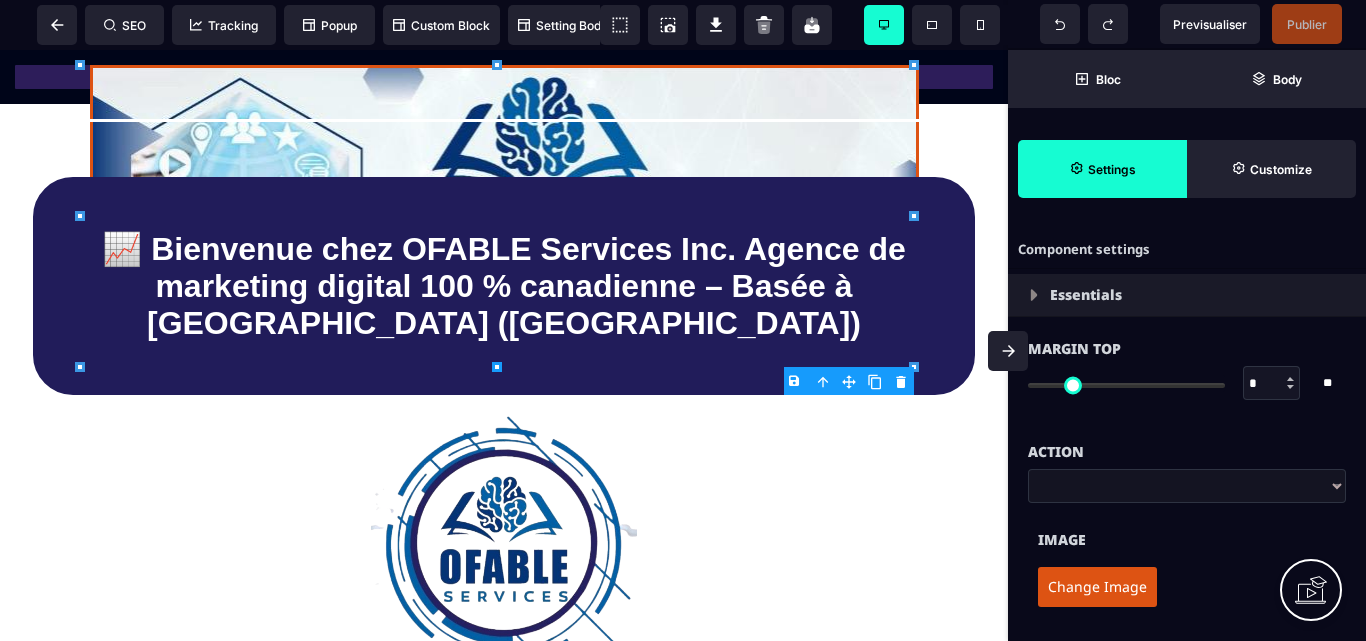 type on "***" 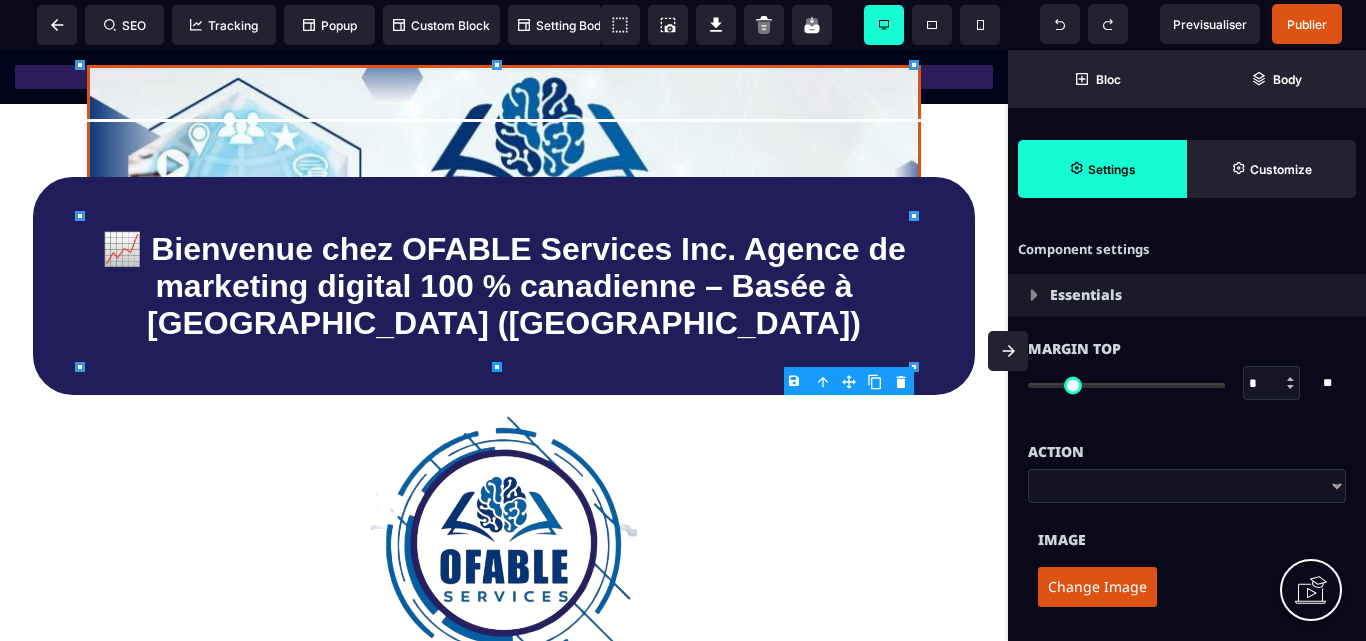 type on "***" 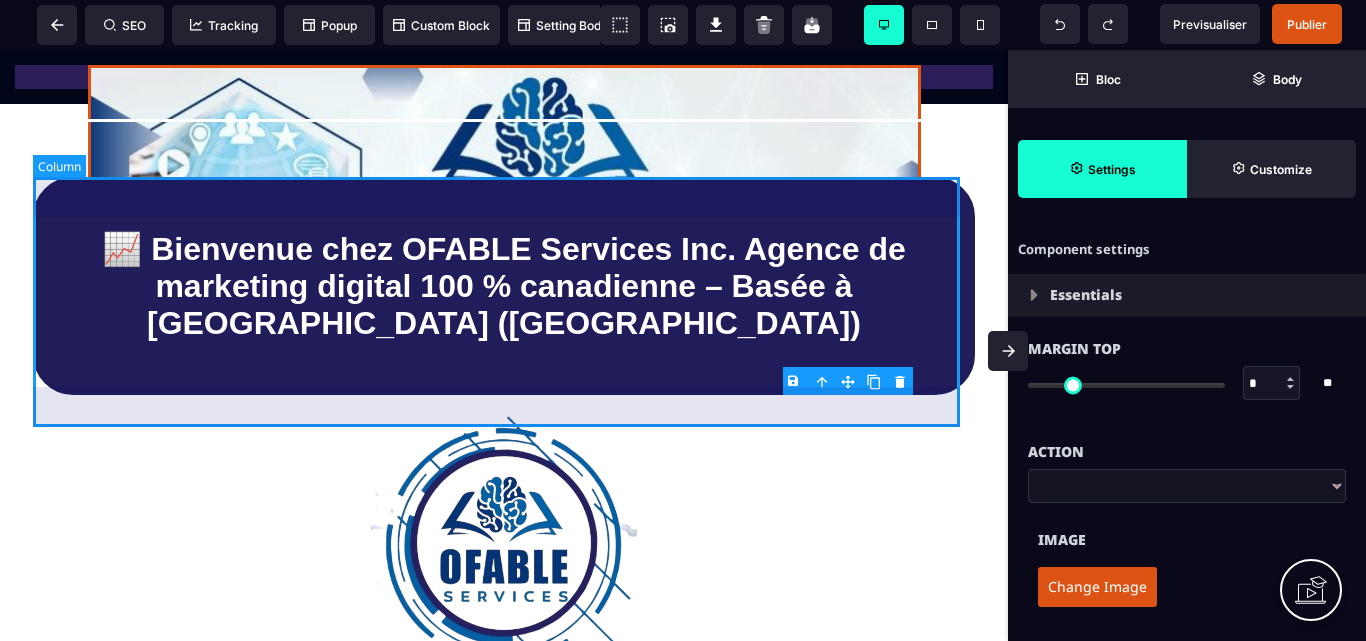 click on "📈 Bienvenue chez OFABLE Services Inc. Agence de marketing digital 100 % canadienne – Basée à [GEOGRAPHIC_DATA] ([GEOGRAPHIC_DATA])" at bounding box center [504, 286] 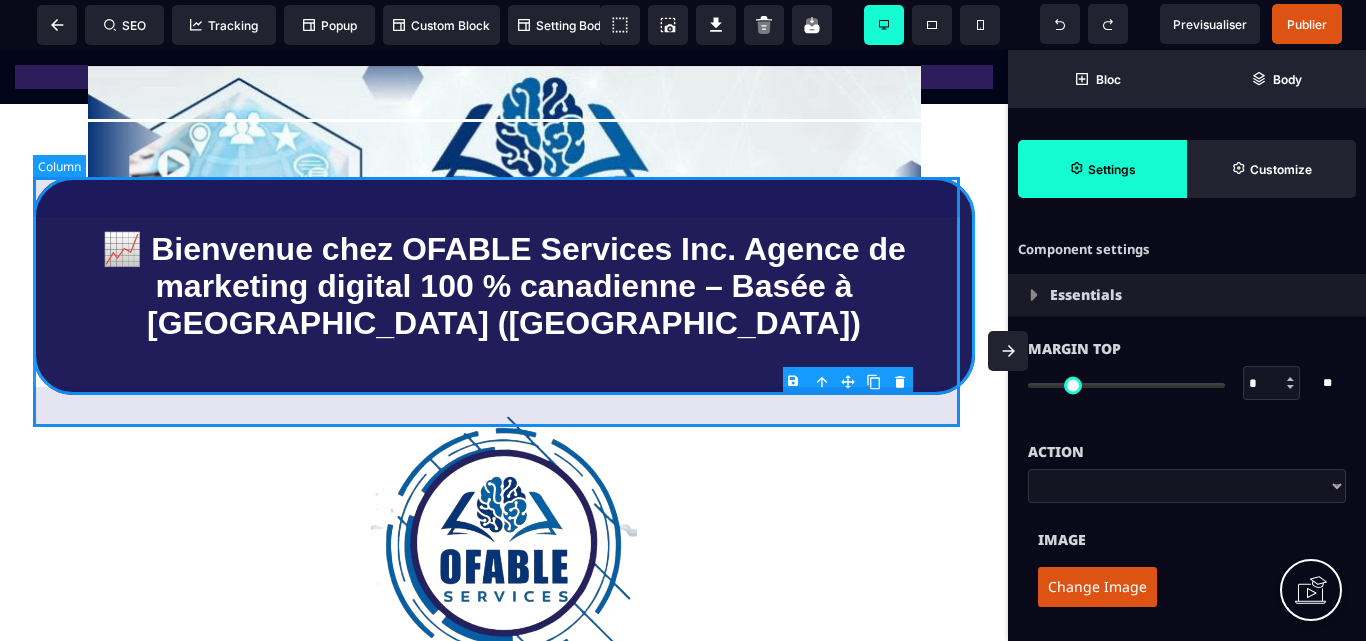 select on "*****" 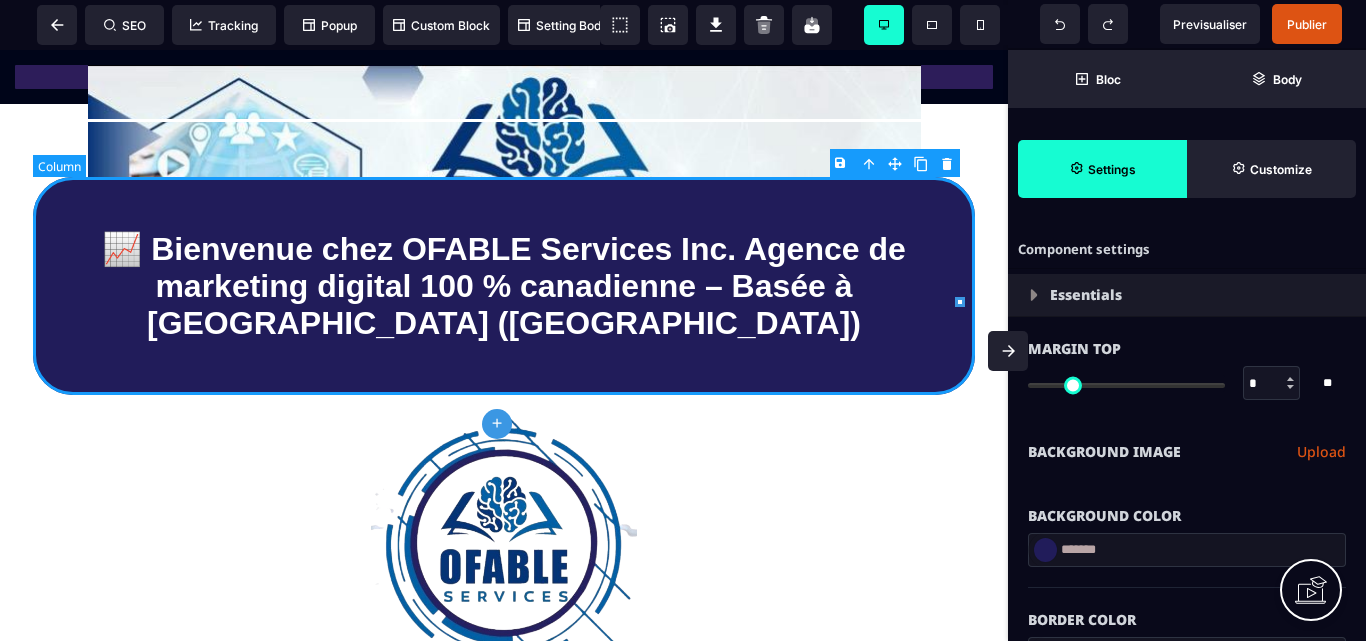 type on "*" 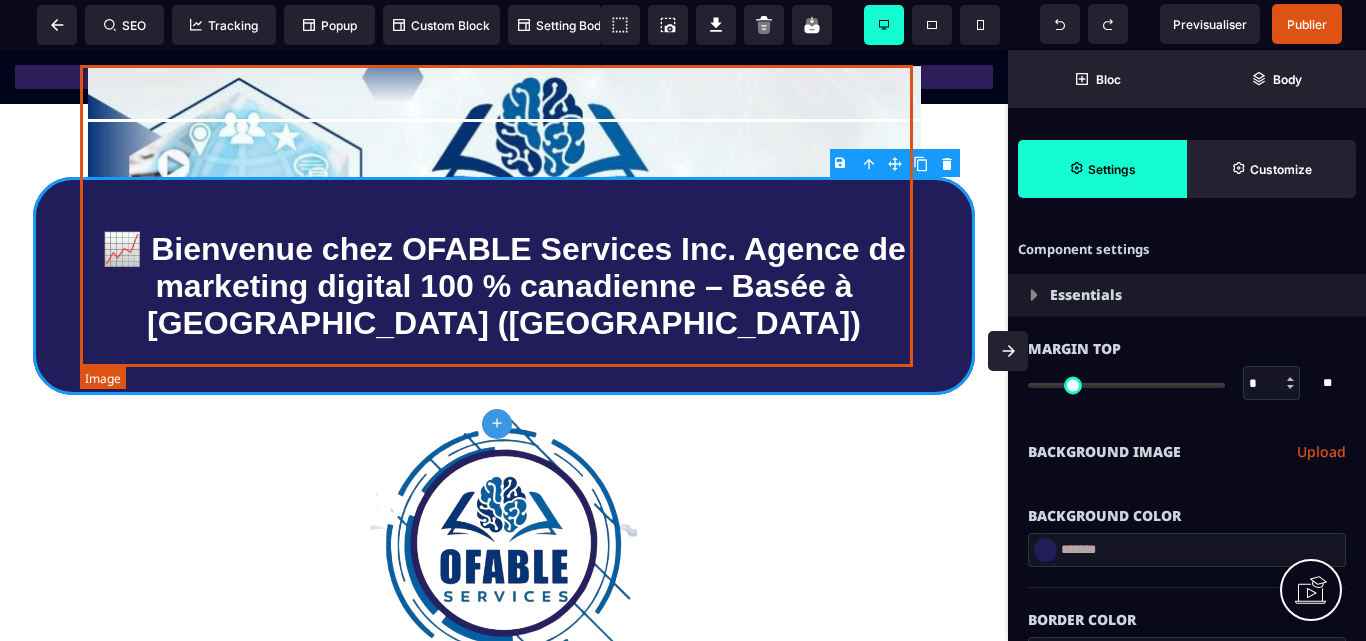 click at bounding box center [504, 216] 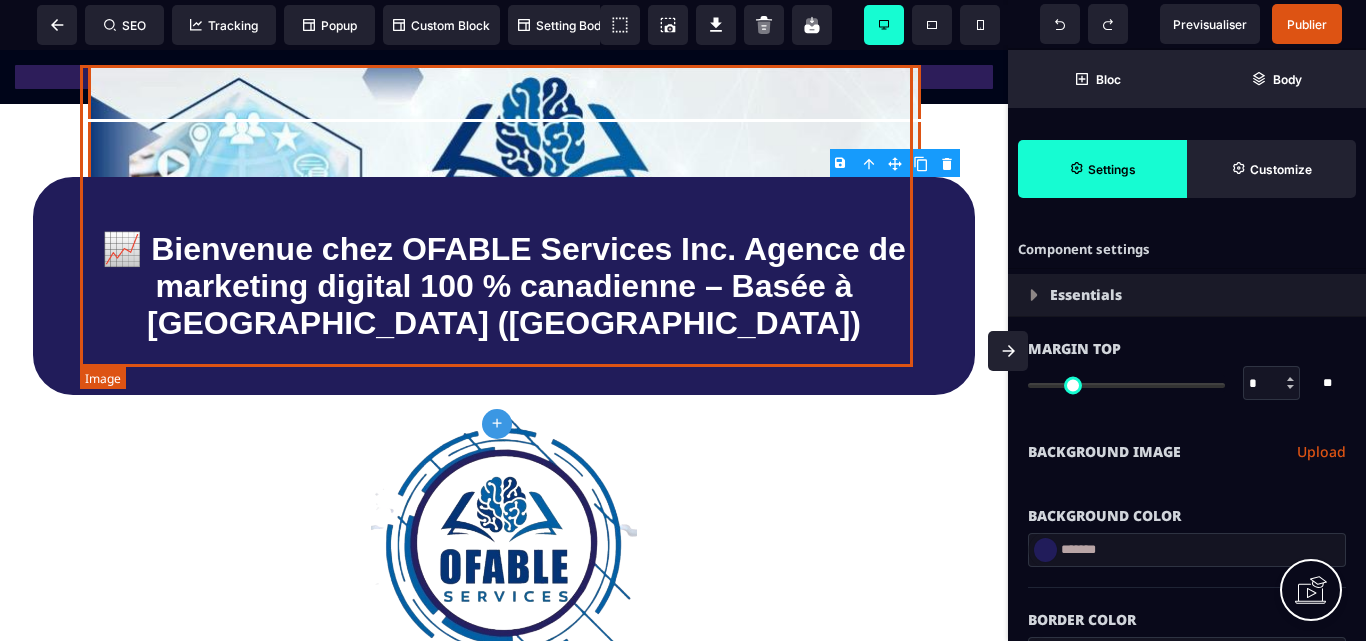 select 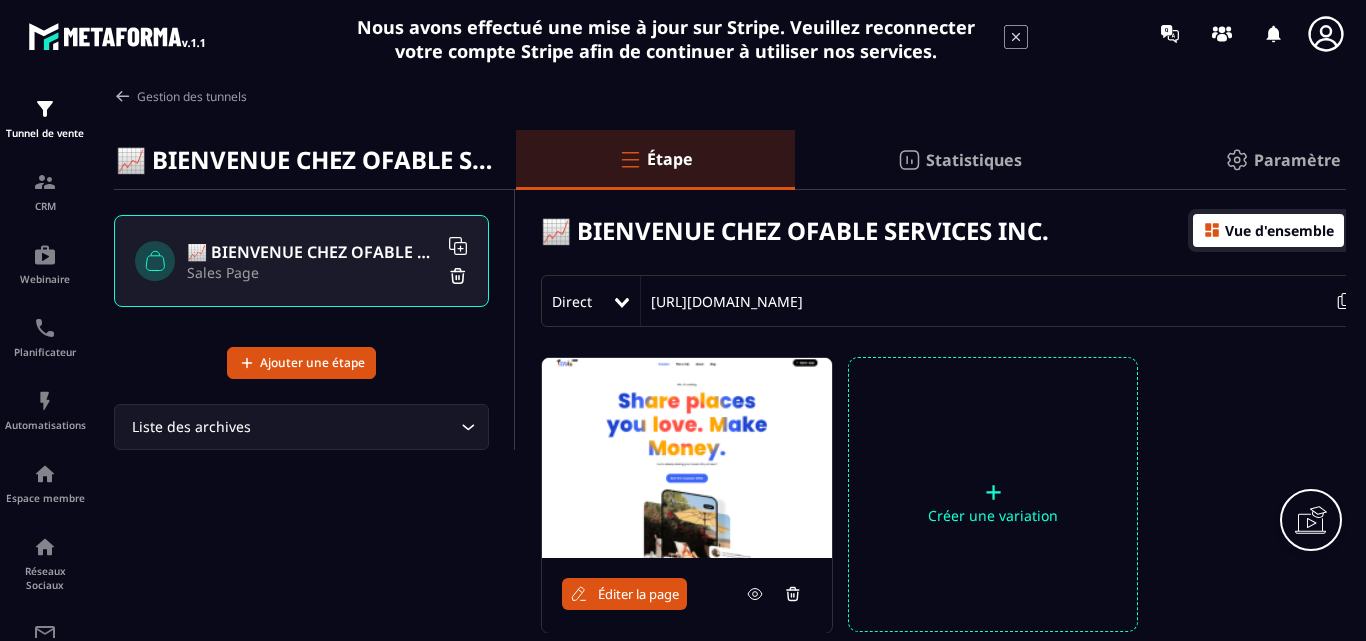 scroll, scrollTop: 0, scrollLeft: 0, axis: both 